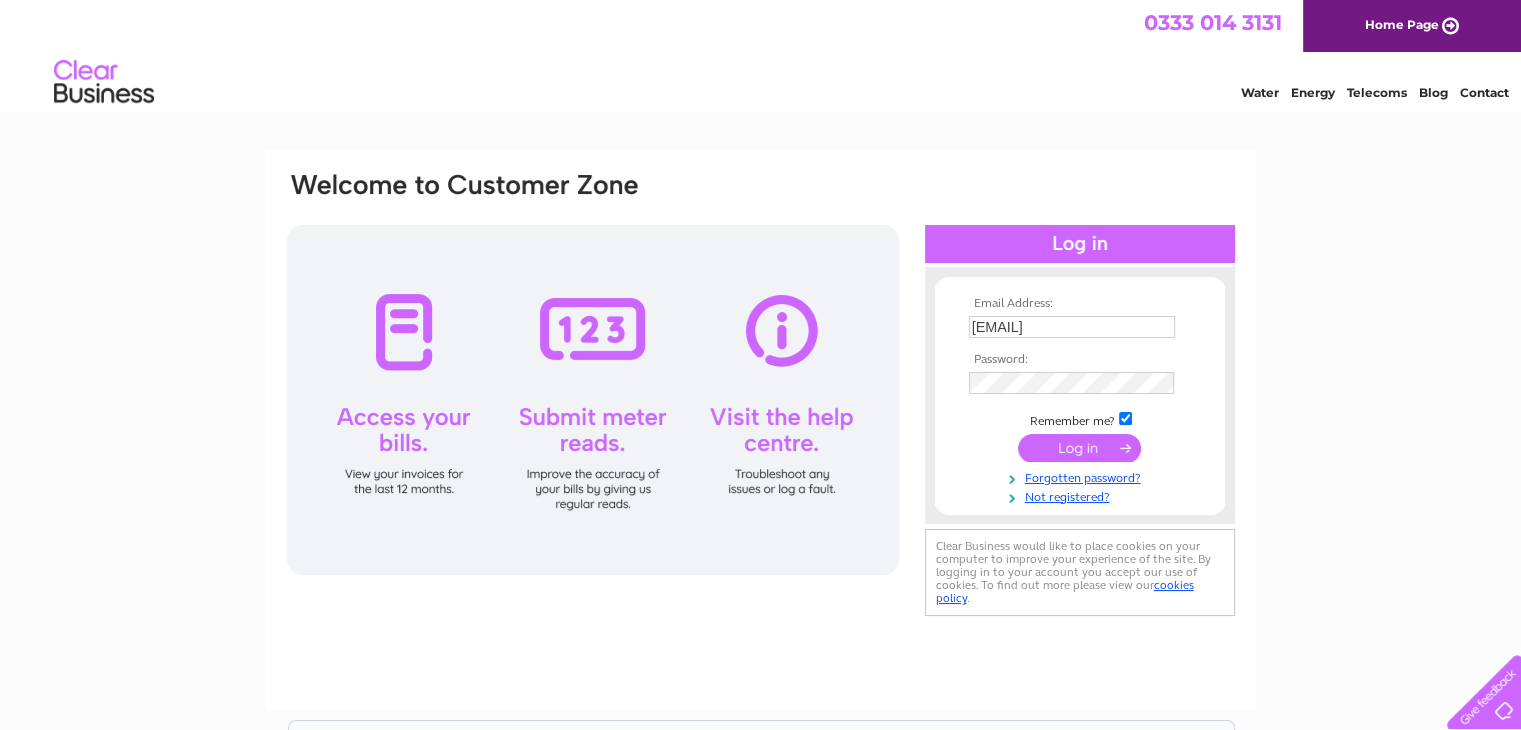 scroll, scrollTop: 0, scrollLeft: 0, axis: both 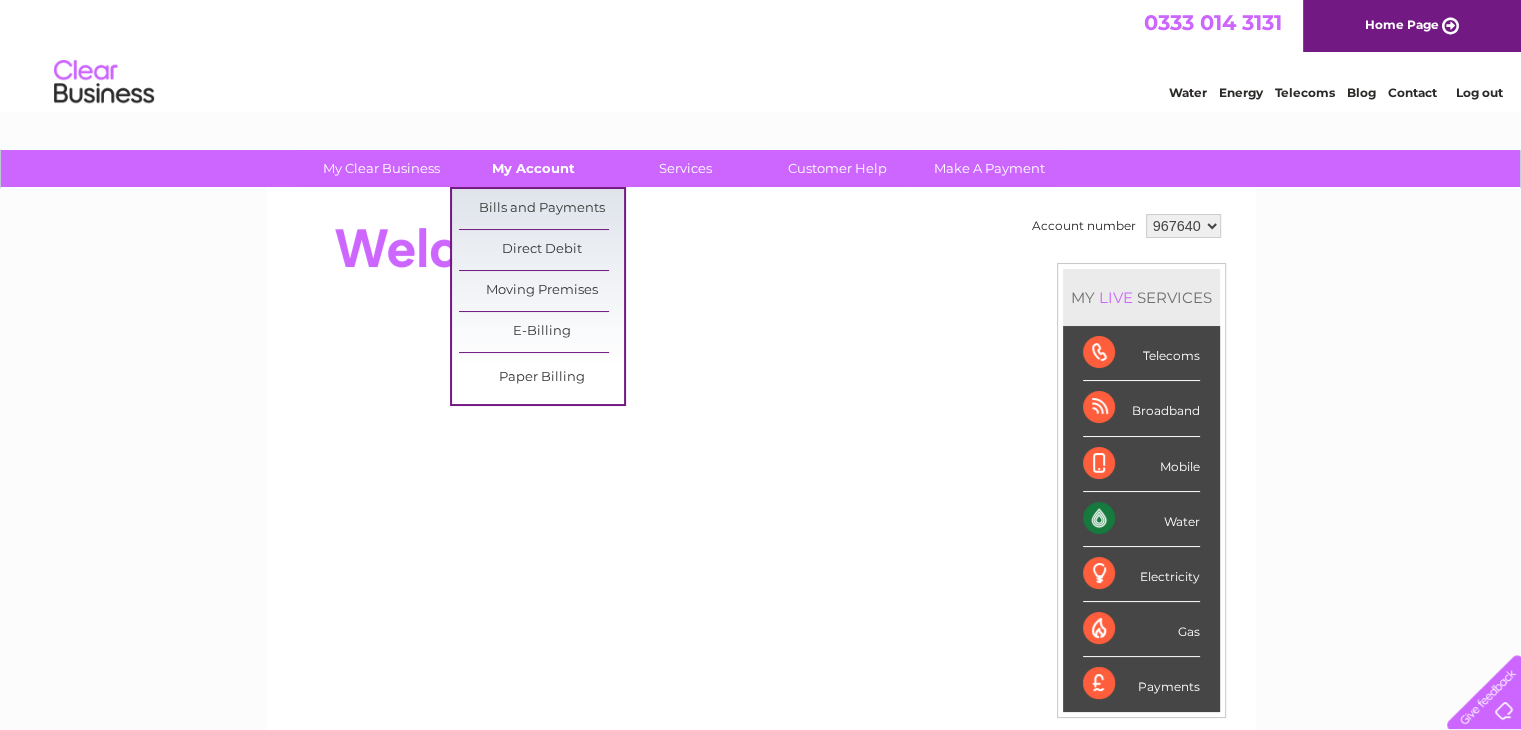 click on "My Account" at bounding box center (533, 168) 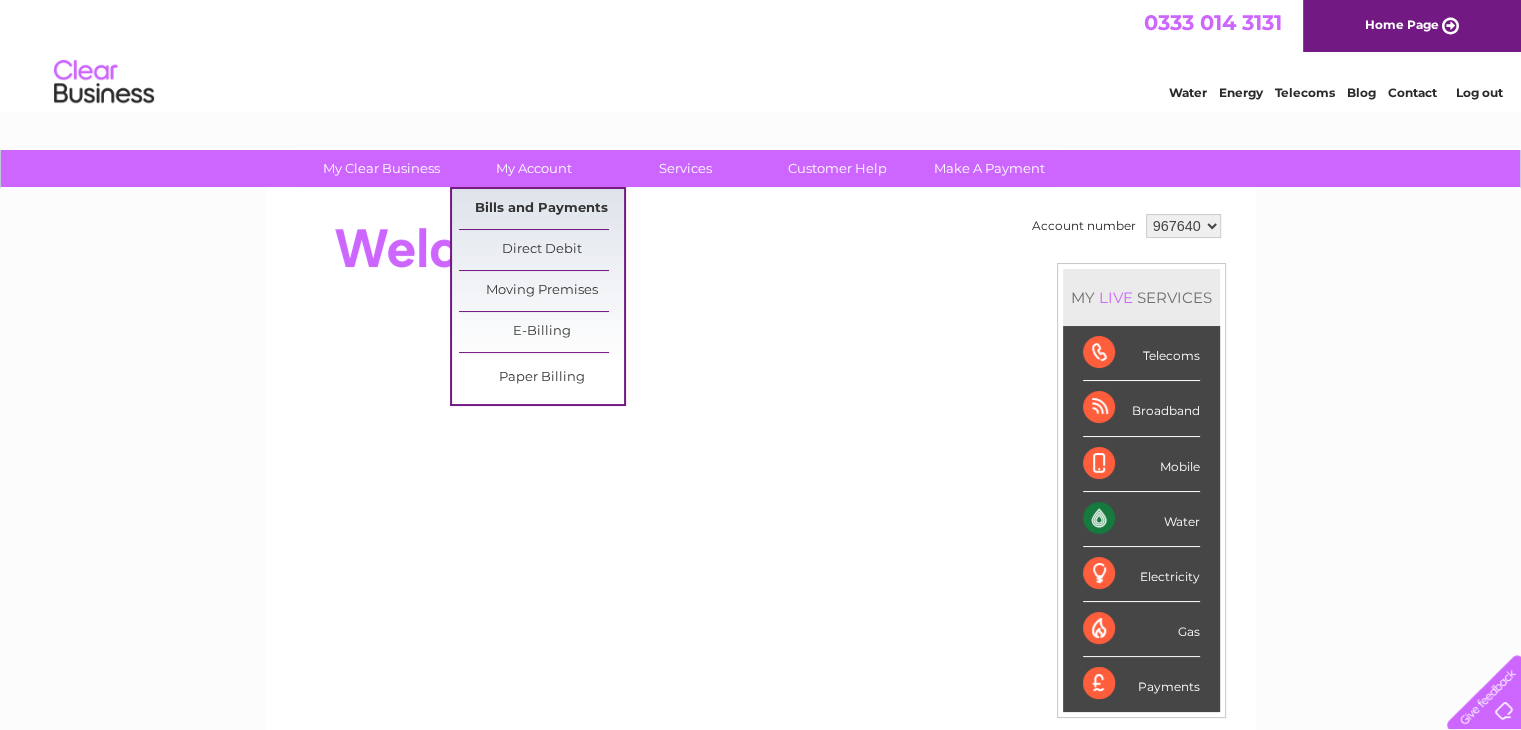 click on "Bills and Payments" at bounding box center (541, 209) 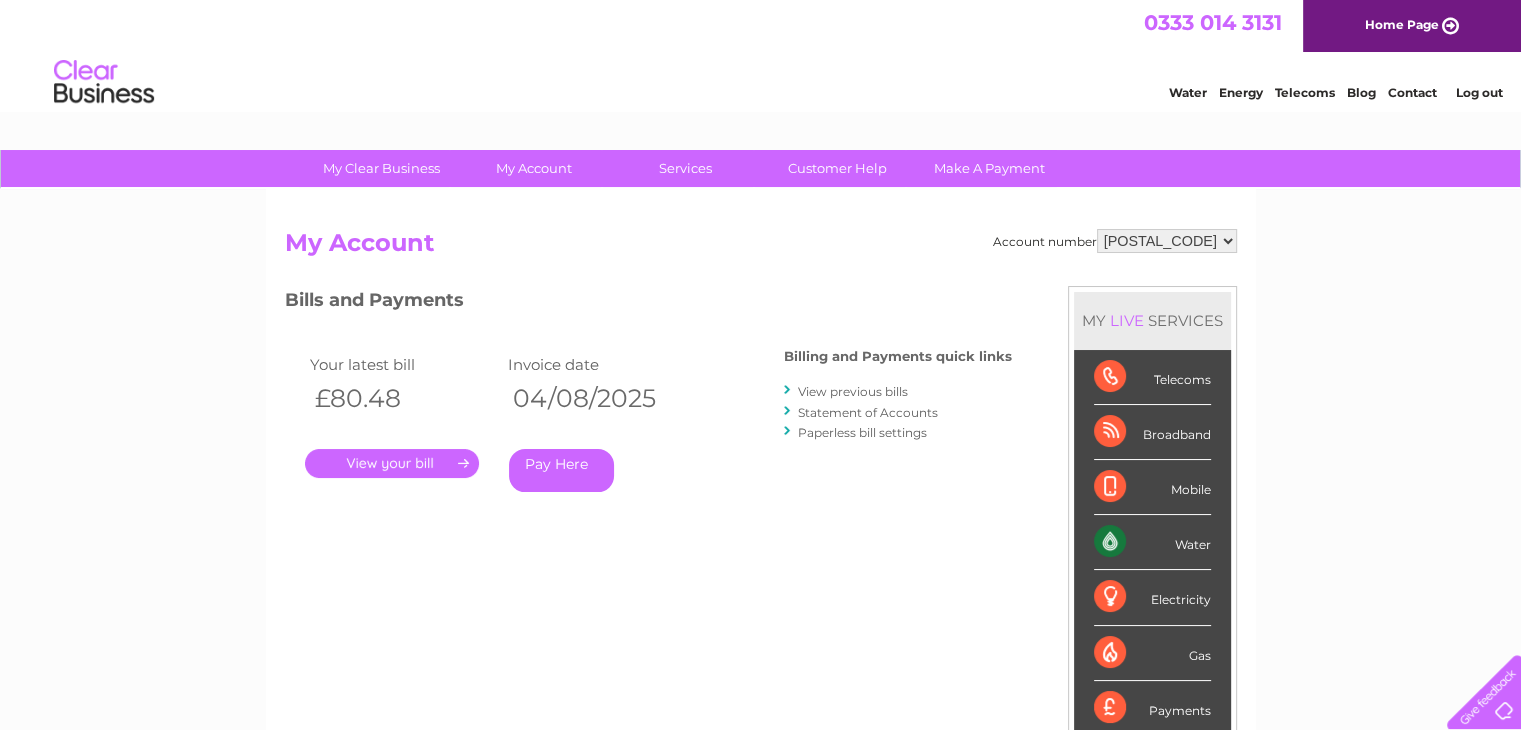 scroll, scrollTop: 0, scrollLeft: 0, axis: both 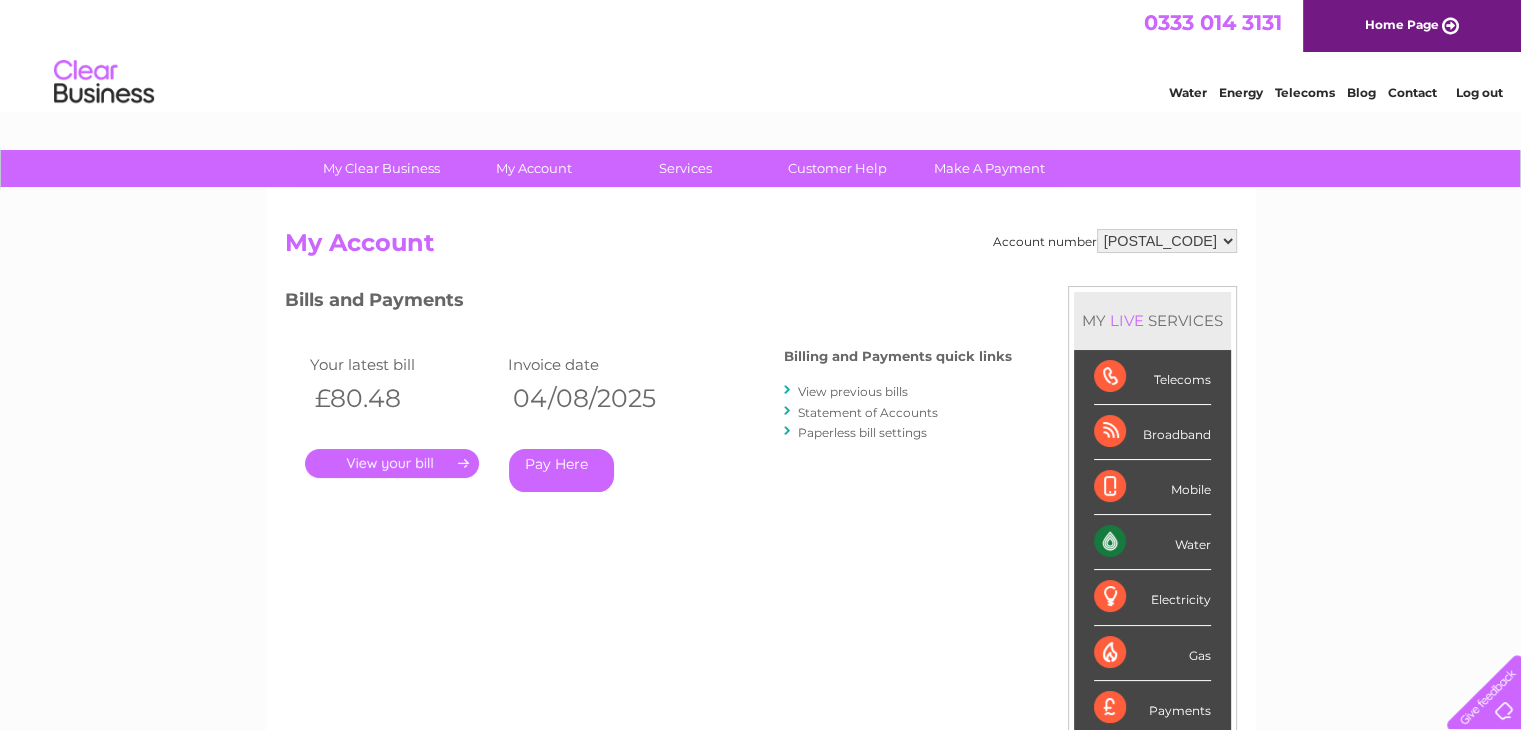 click on "." at bounding box center [392, 463] 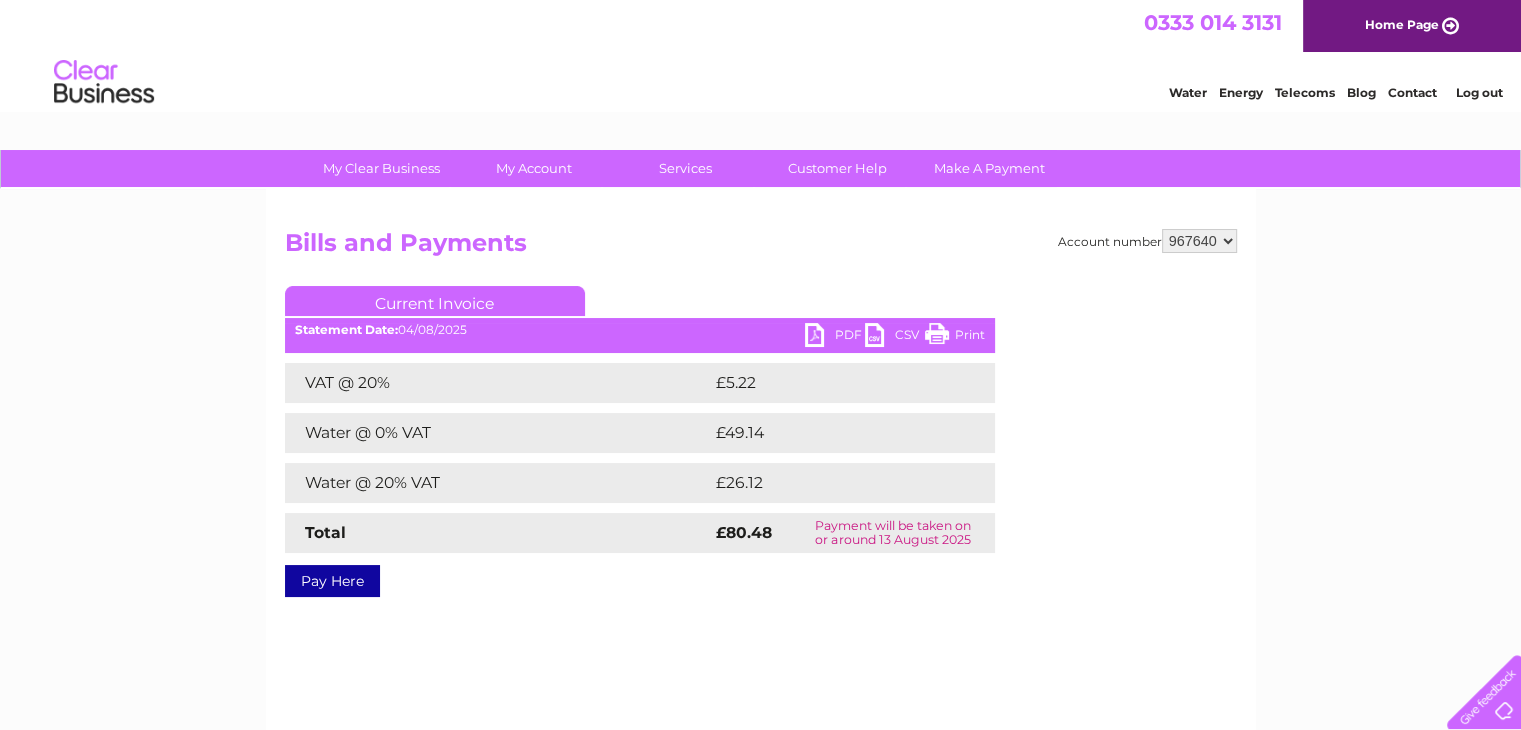 scroll, scrollTop: 0, scrollLeft: 0, axis: both 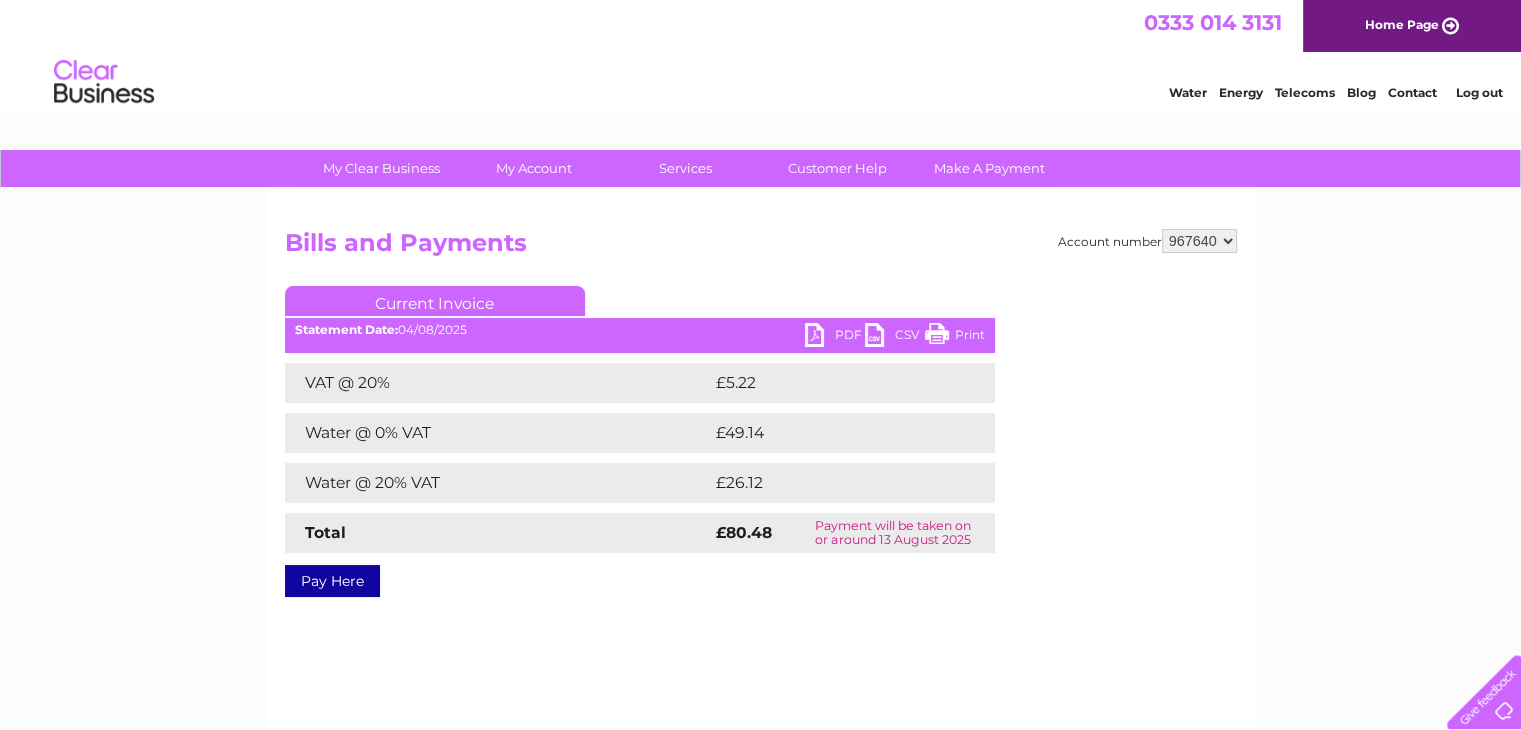 click on "PDF" at bounding box center (835, 337) 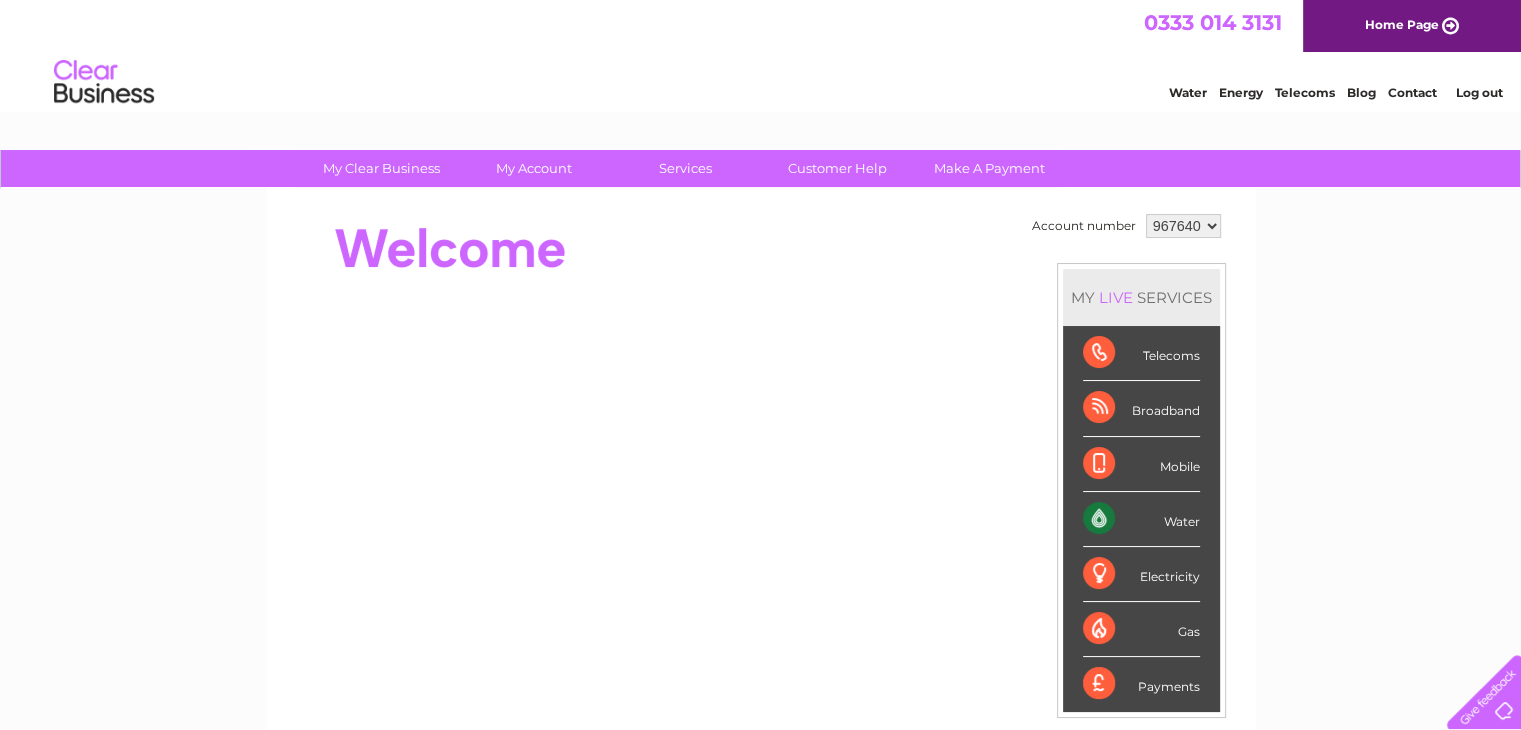 scroll, scrollTop: 0, scrollLeft: 0, axis: both 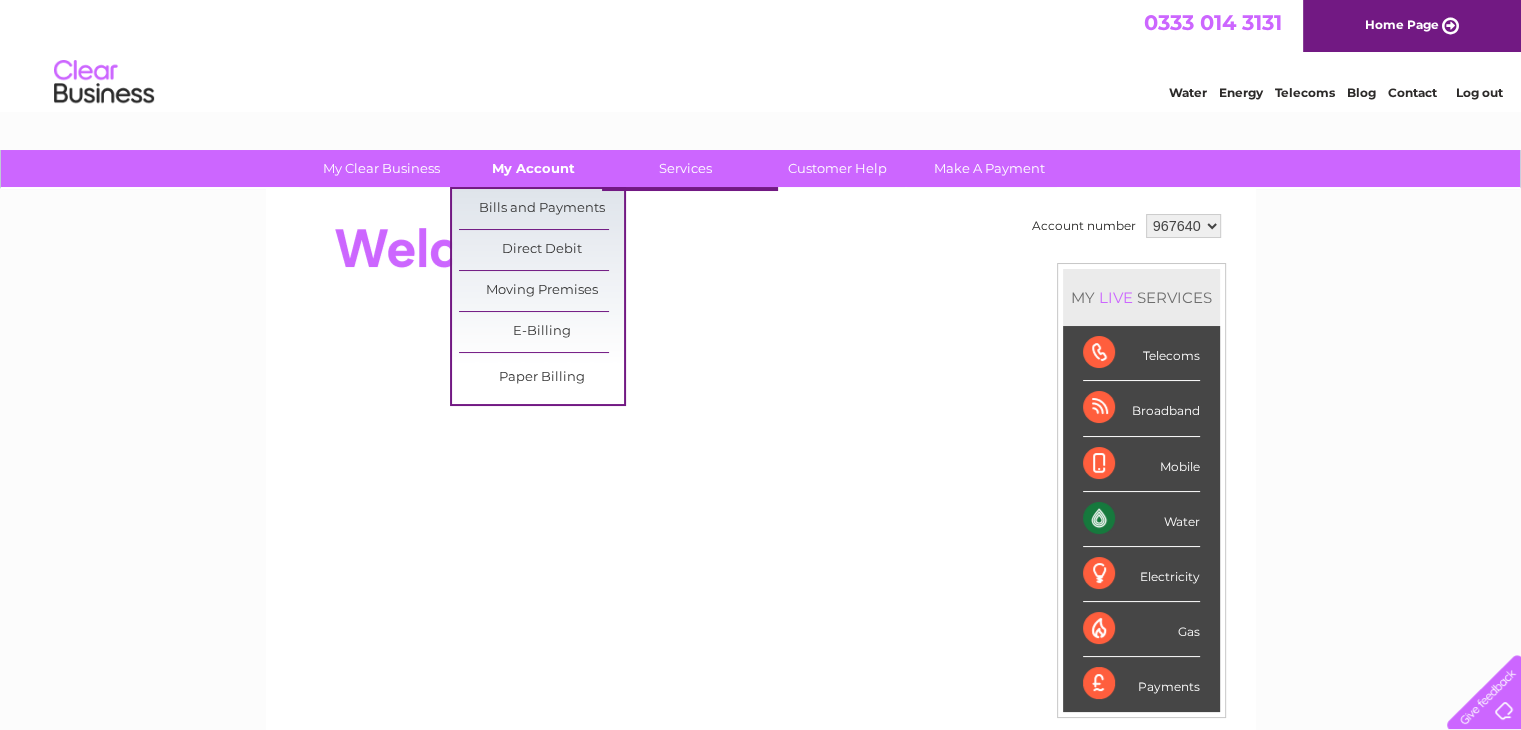 click on "My Account" at bounding box center (533, 168) 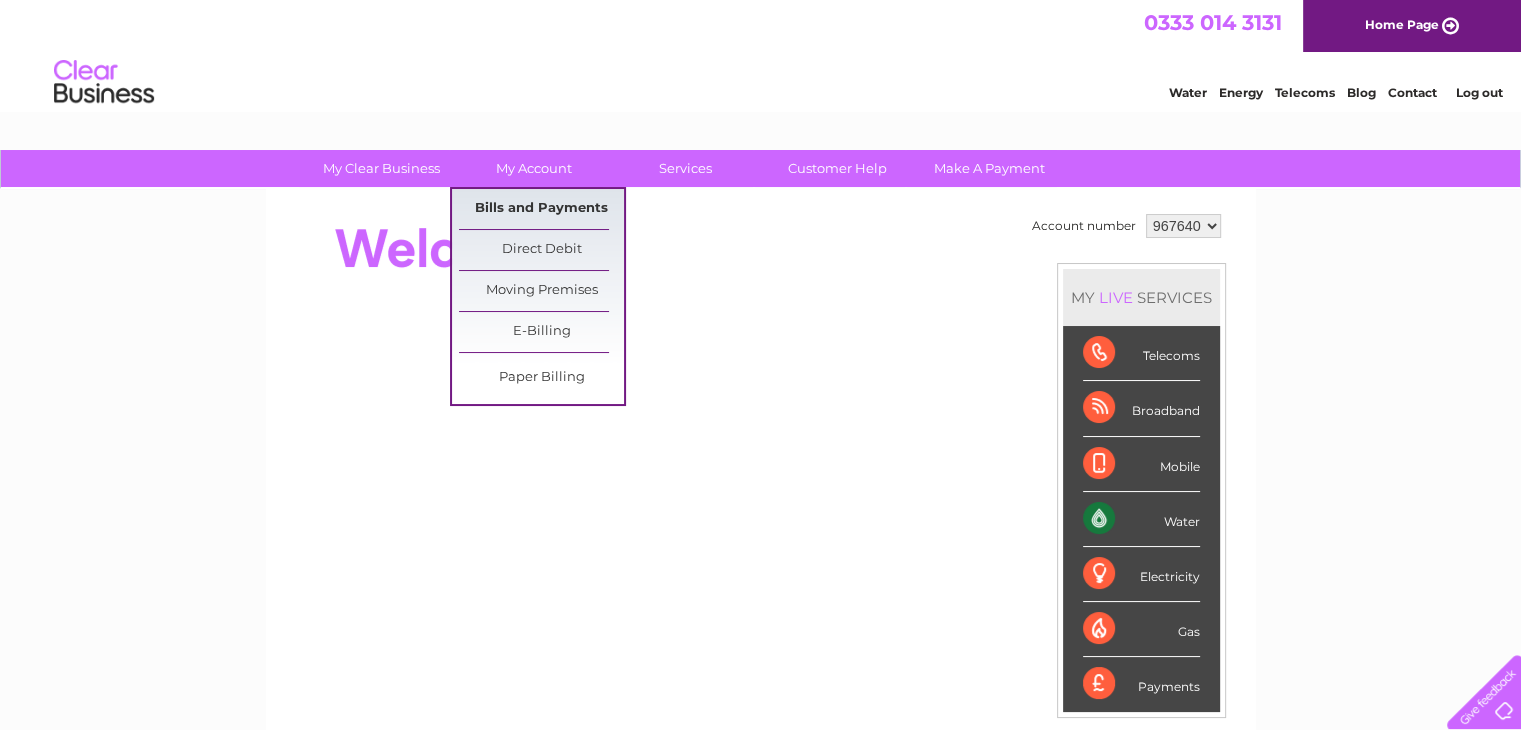 click on "Bills and Payments" at bounding box center (541, 209) 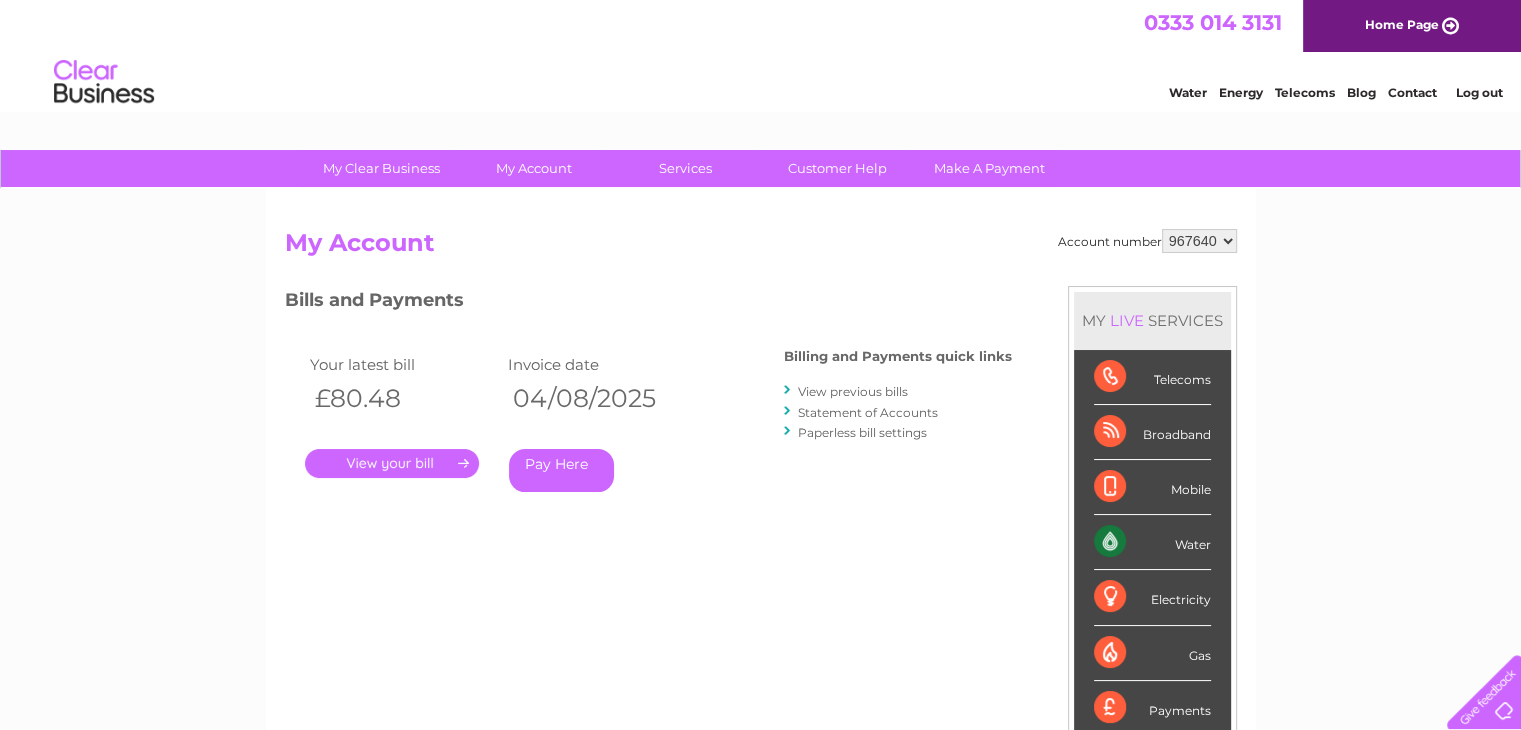 scroll, scrollTop: 0, scrollLeft: 0, axis: both 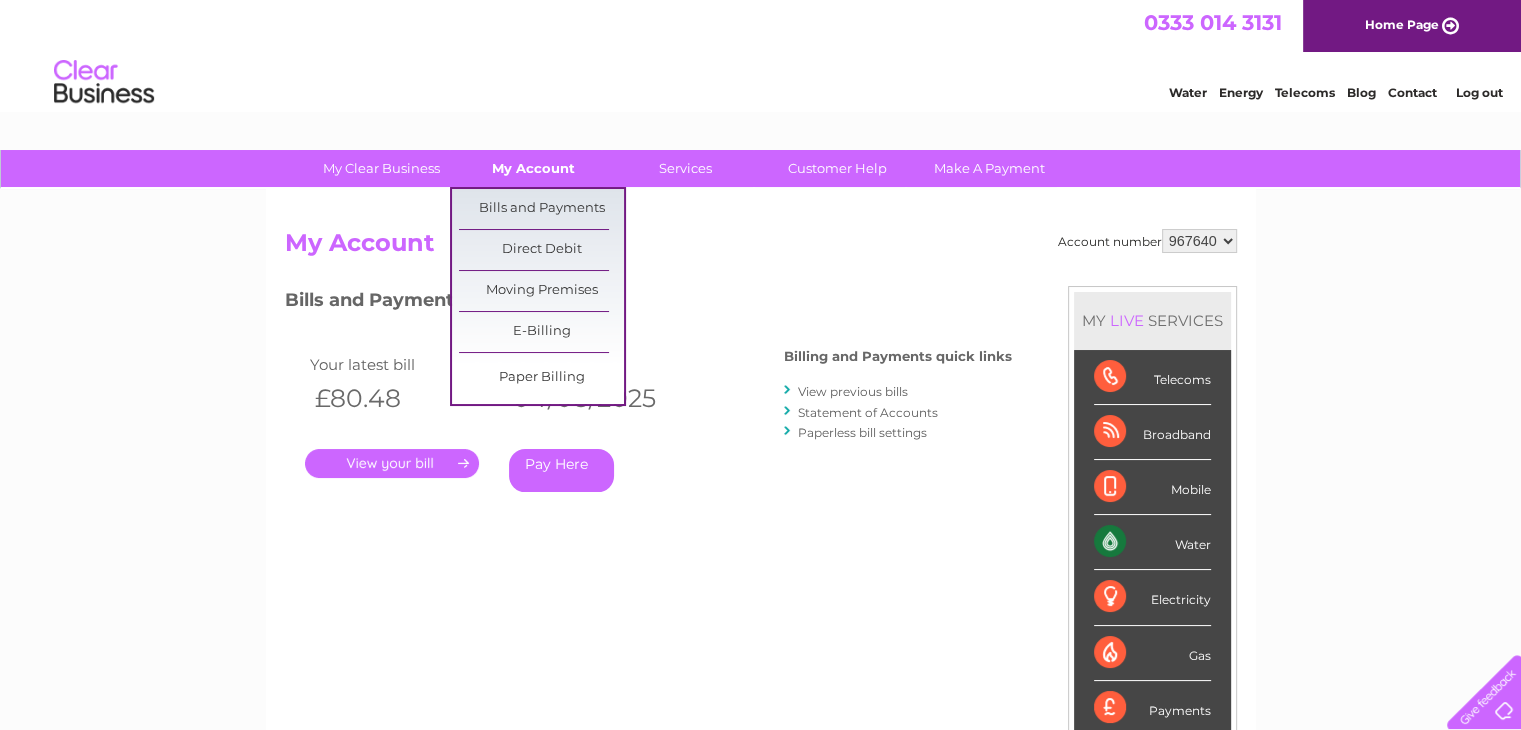 click on "My Account" at bounding box center [533, 168] 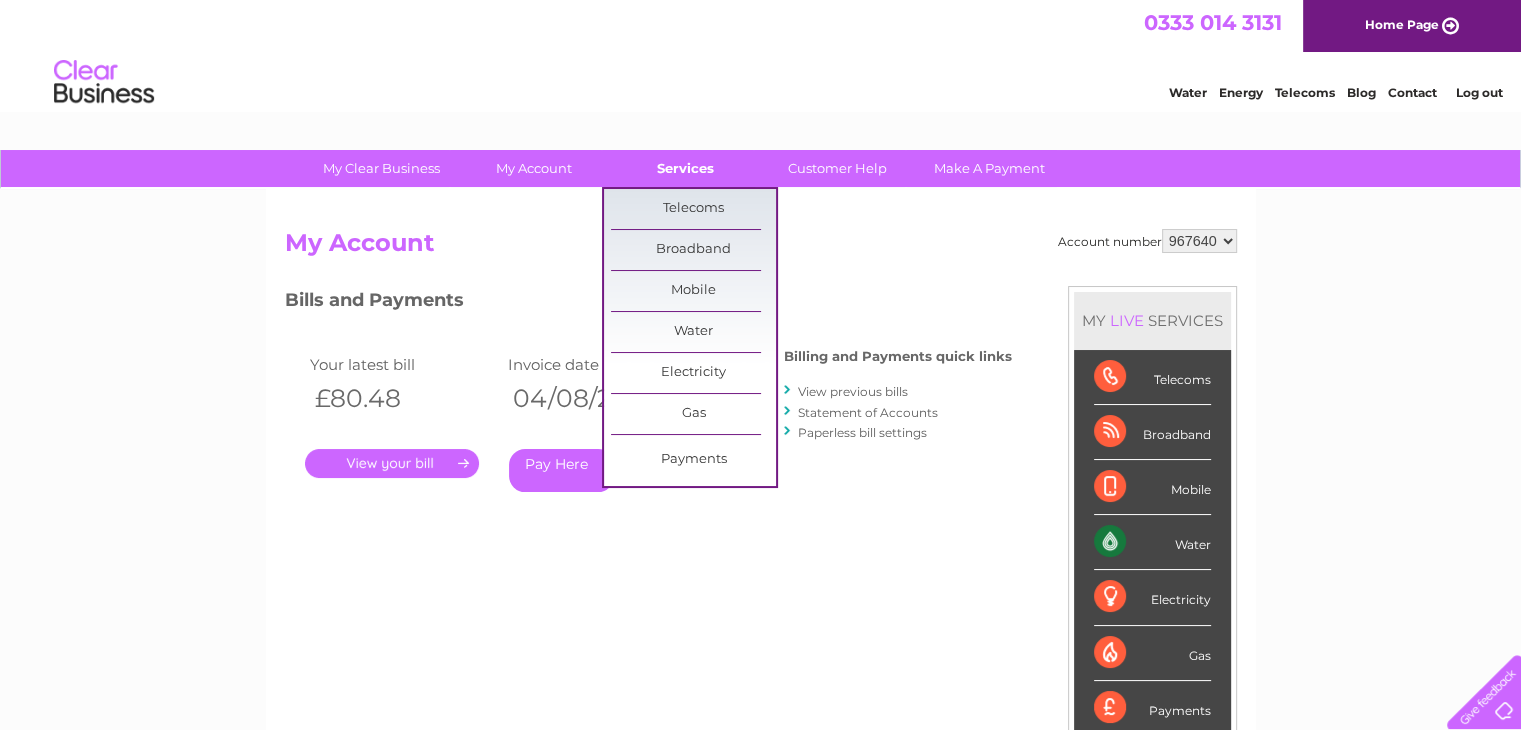 scroll, scrollTop: 0, scrollLeft: 0, axis: both 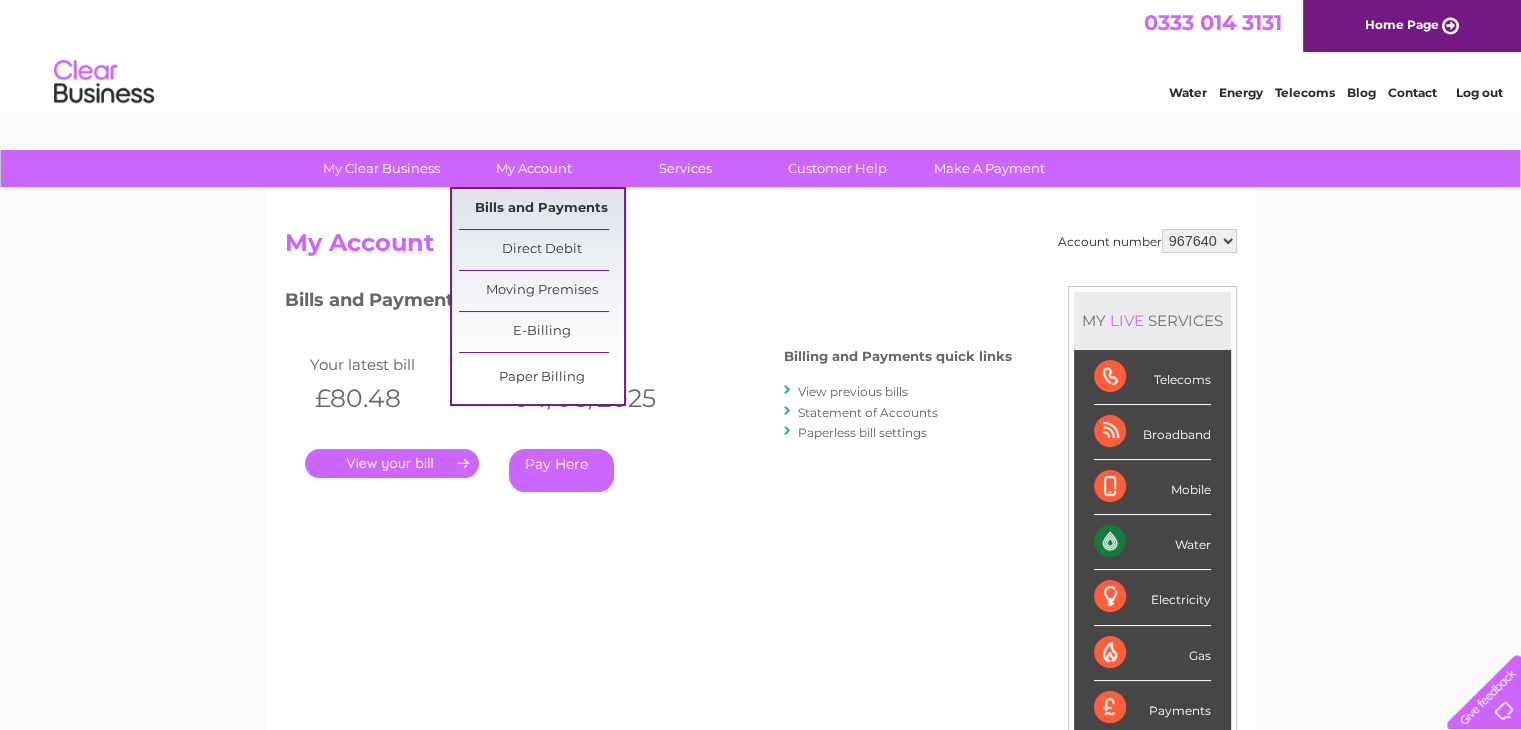 click on "Bills and Payments" at bounding box center (541, 209) 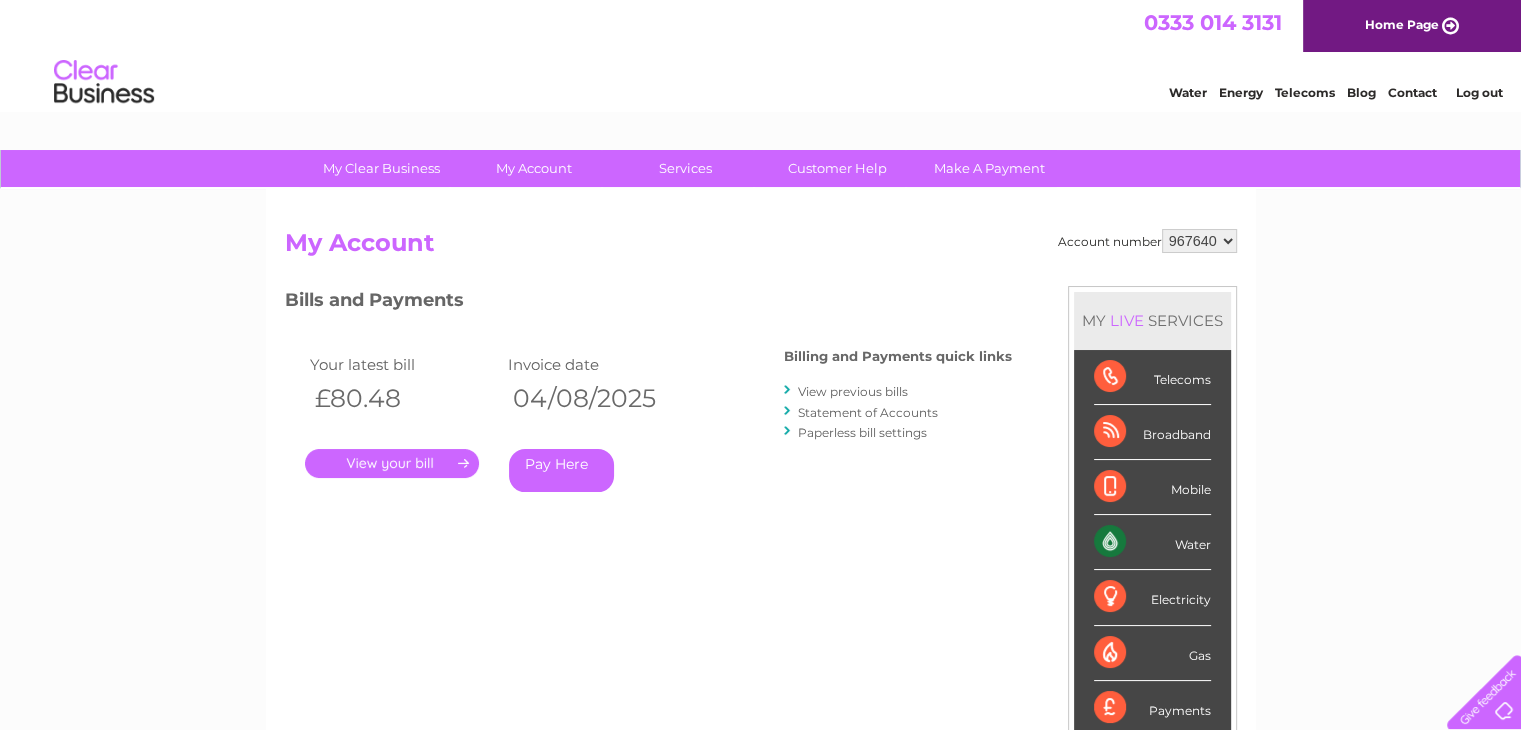 scroll, scrollTop: 0, scrollLeft: 0, axis: both 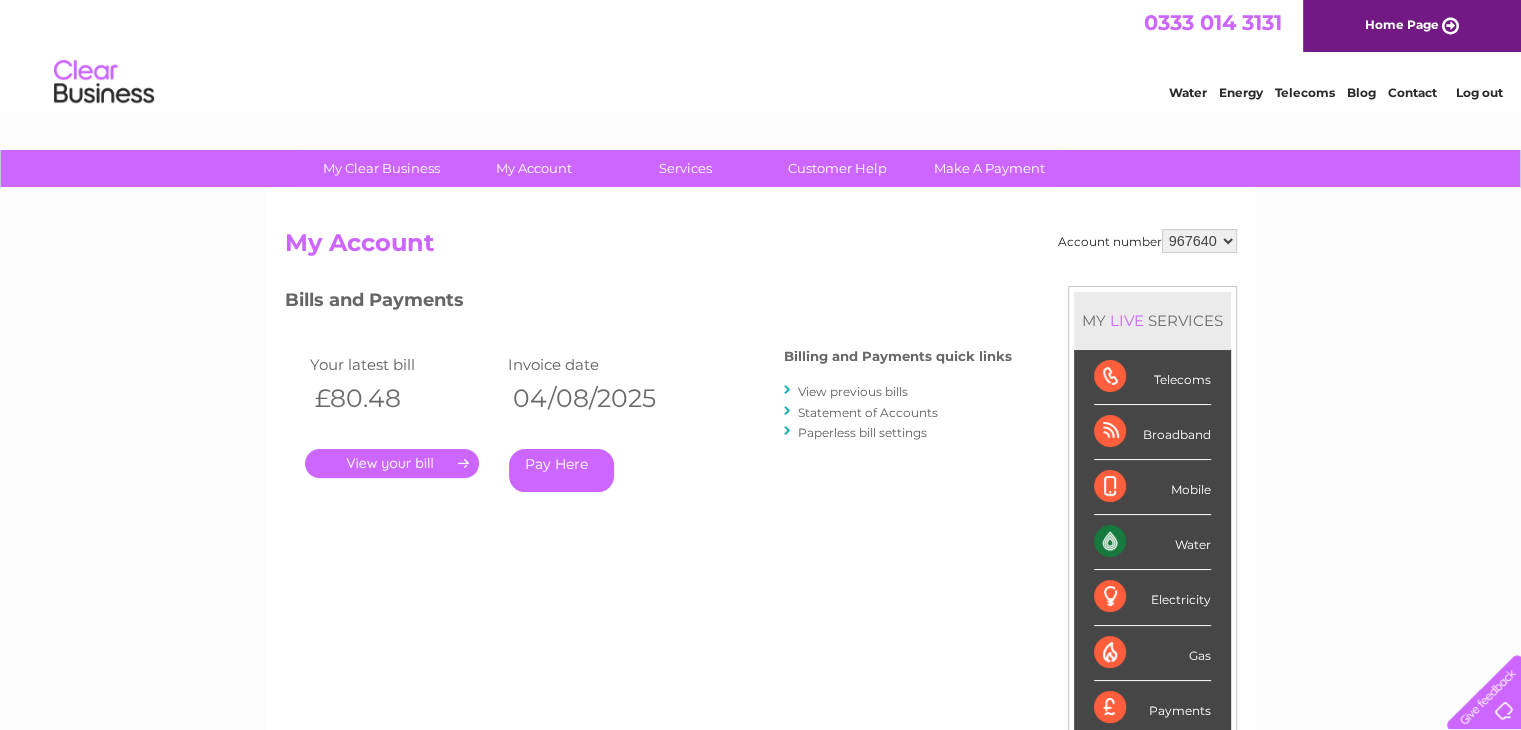 click on "Statement of Accounts" at bounding box center [868, 412] 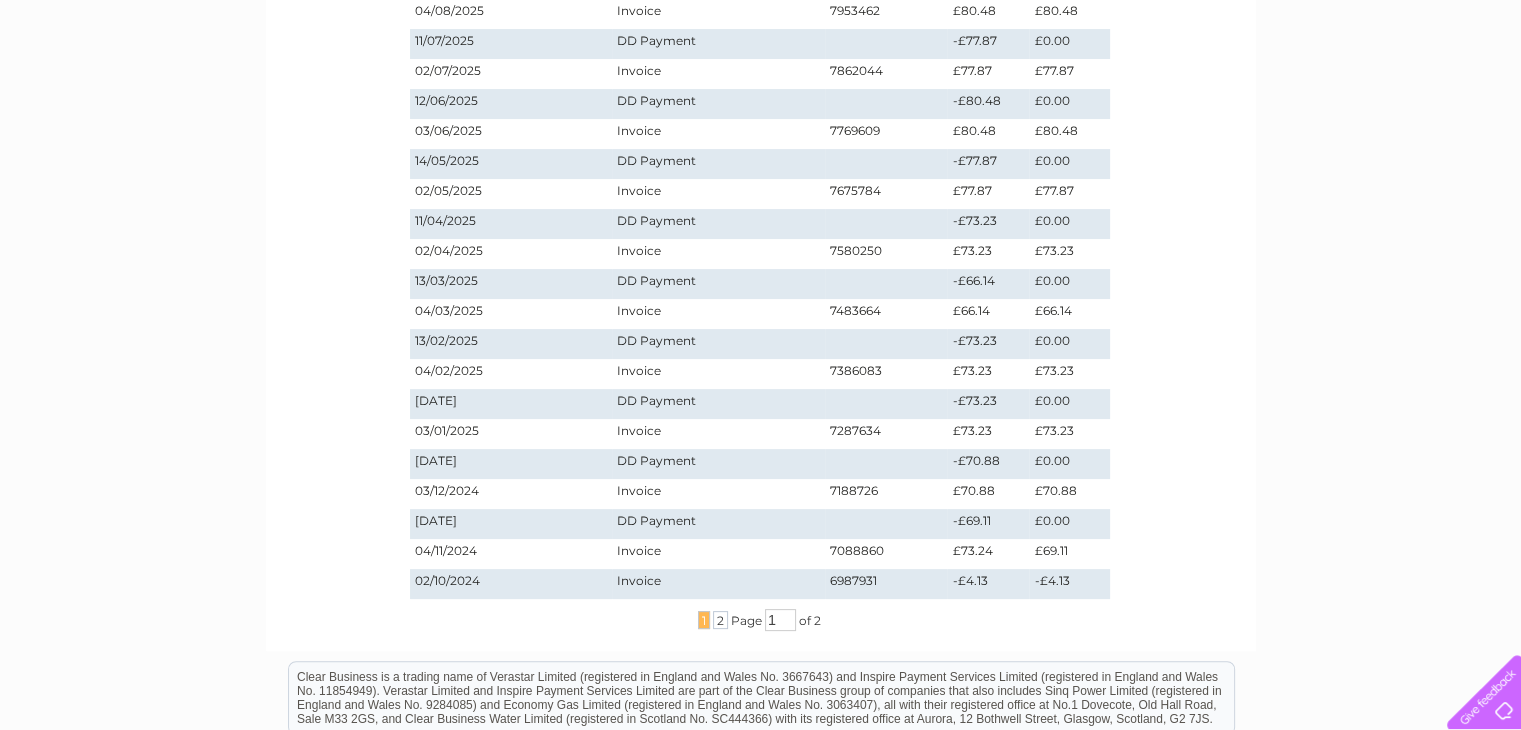 scroll, scrollTop: 368, scrollLeft: 0, axis: vertical 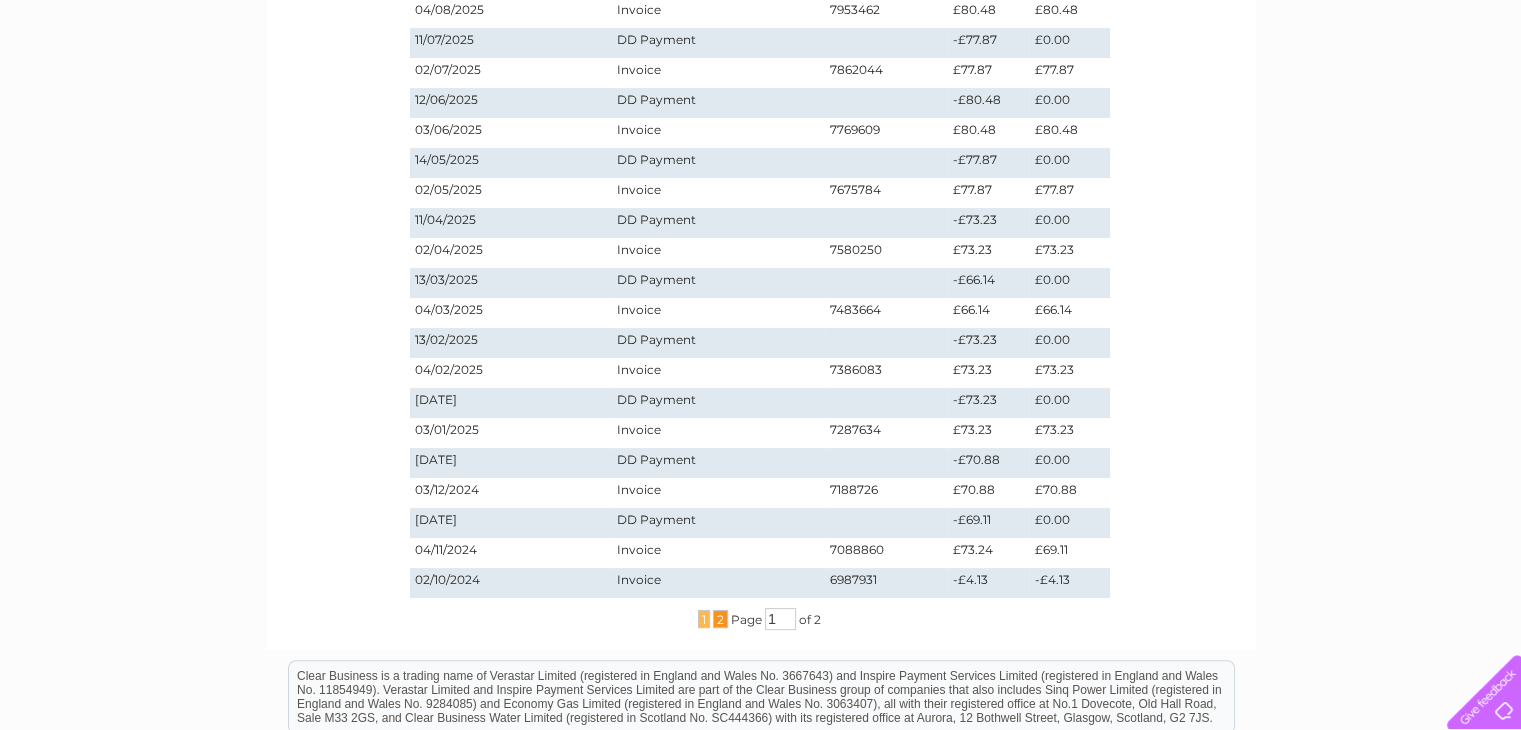 click on "2" at bounding box center (720, 619) 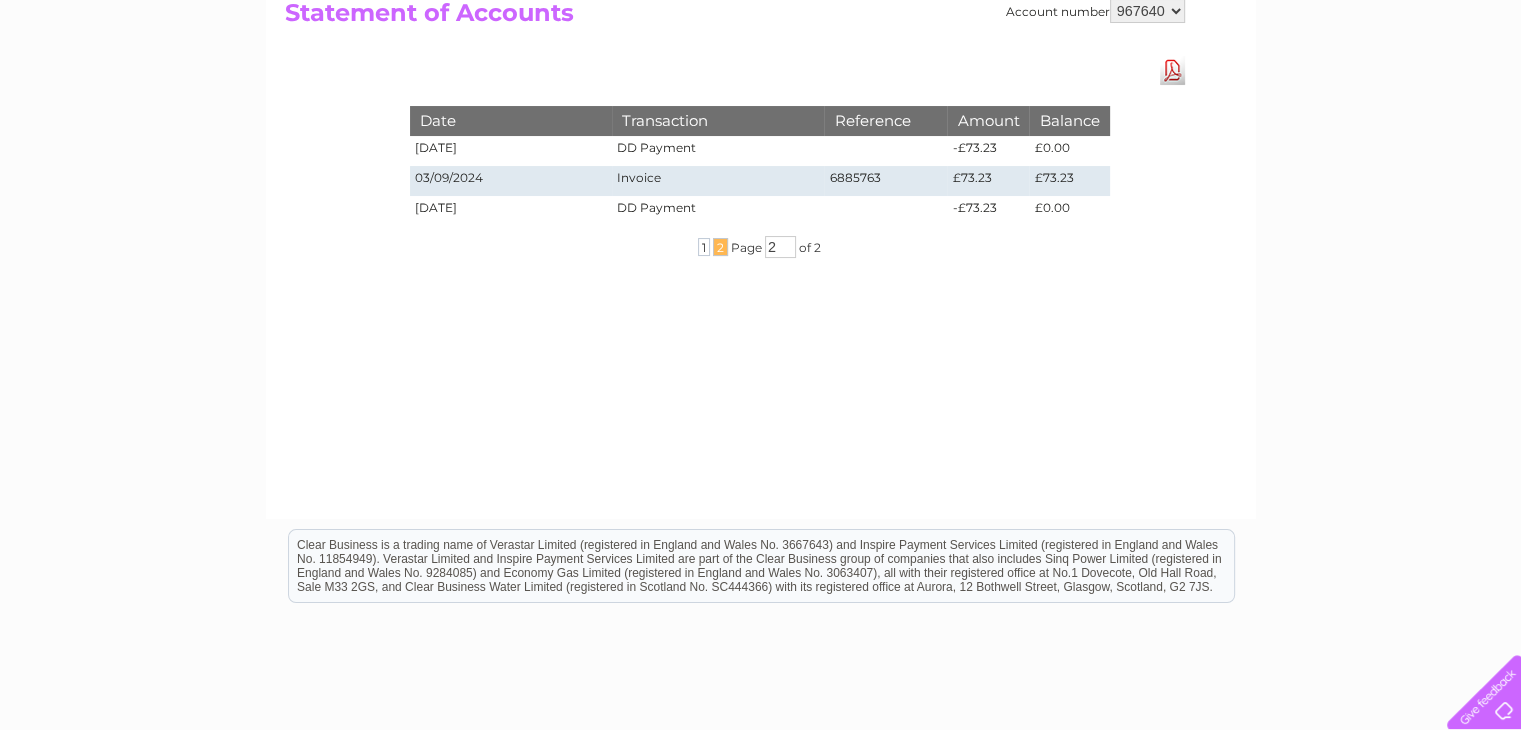 scroll, scrollTop: 0, scrollLeft: 0, axis: both 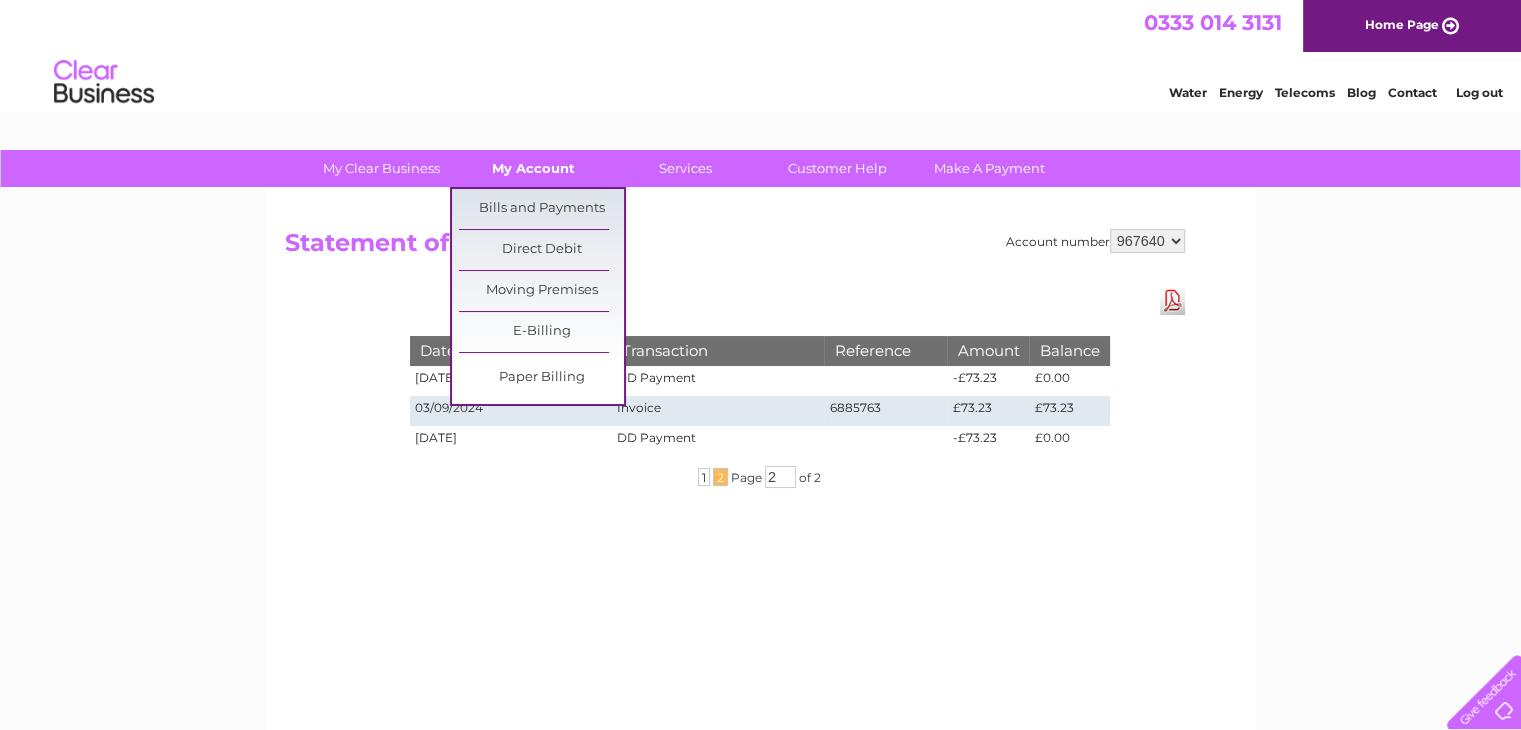 click on "My Account" at bounding box center [533, 168] 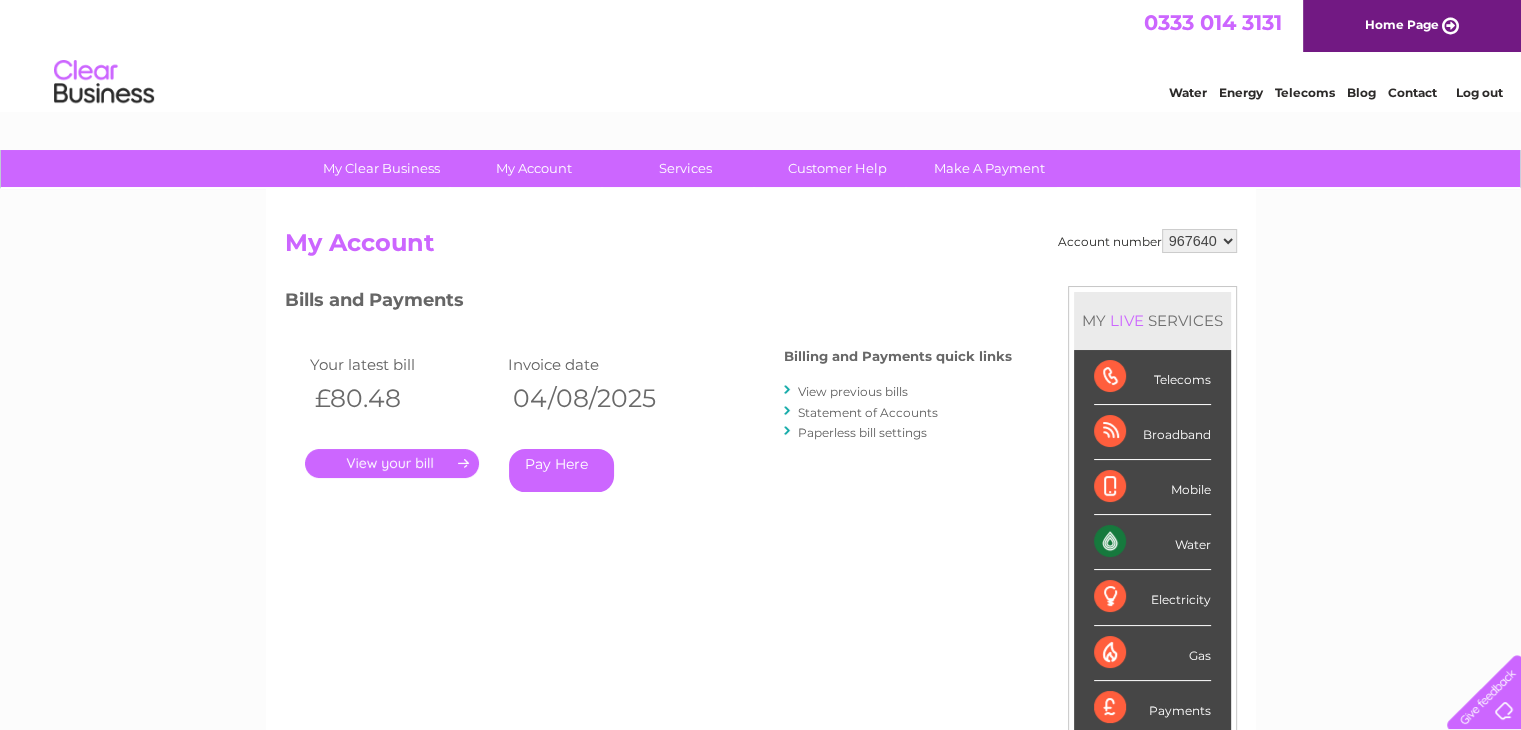 scroll, scrollTop: 0, scrollLeft: 0, axis: both 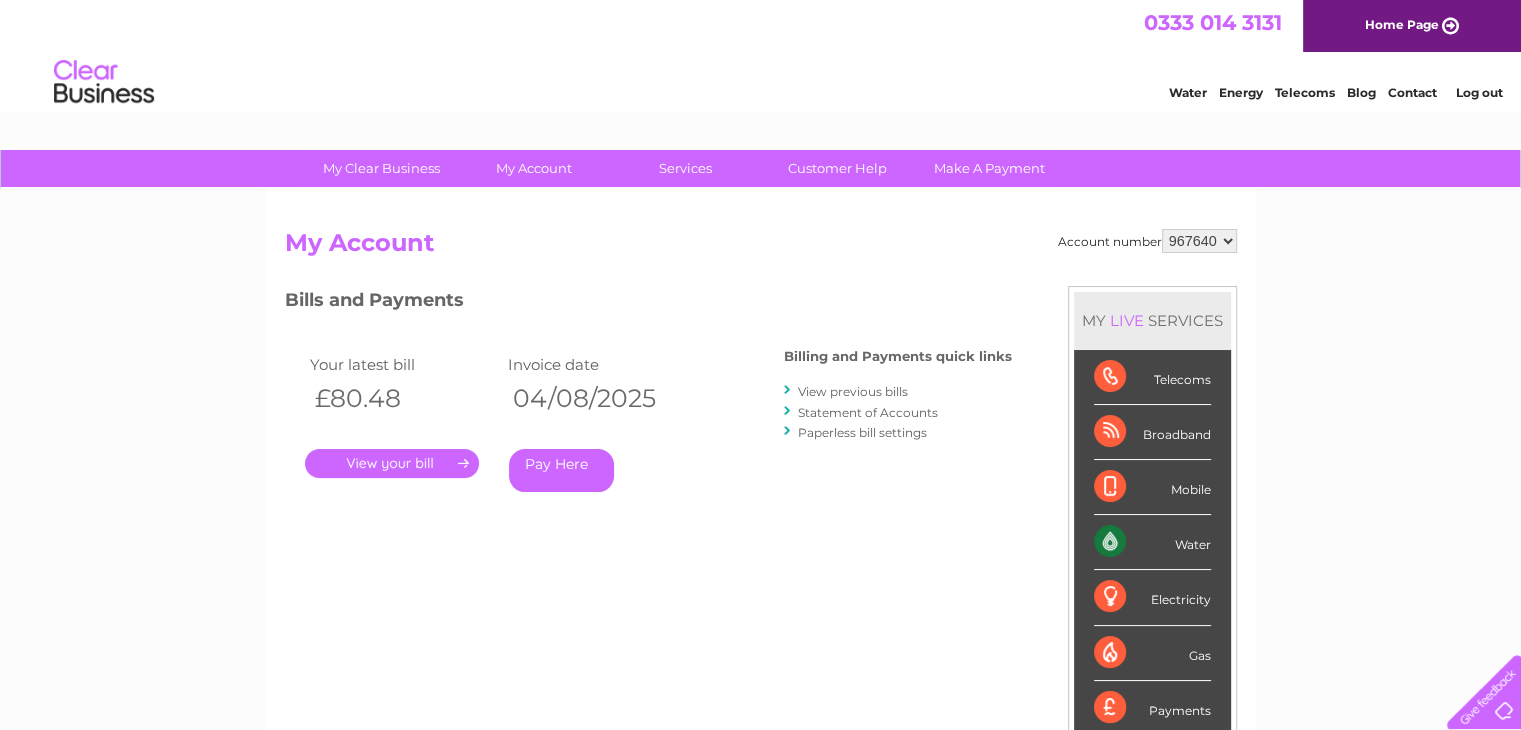 click on "." at bounding box center (392, 463) 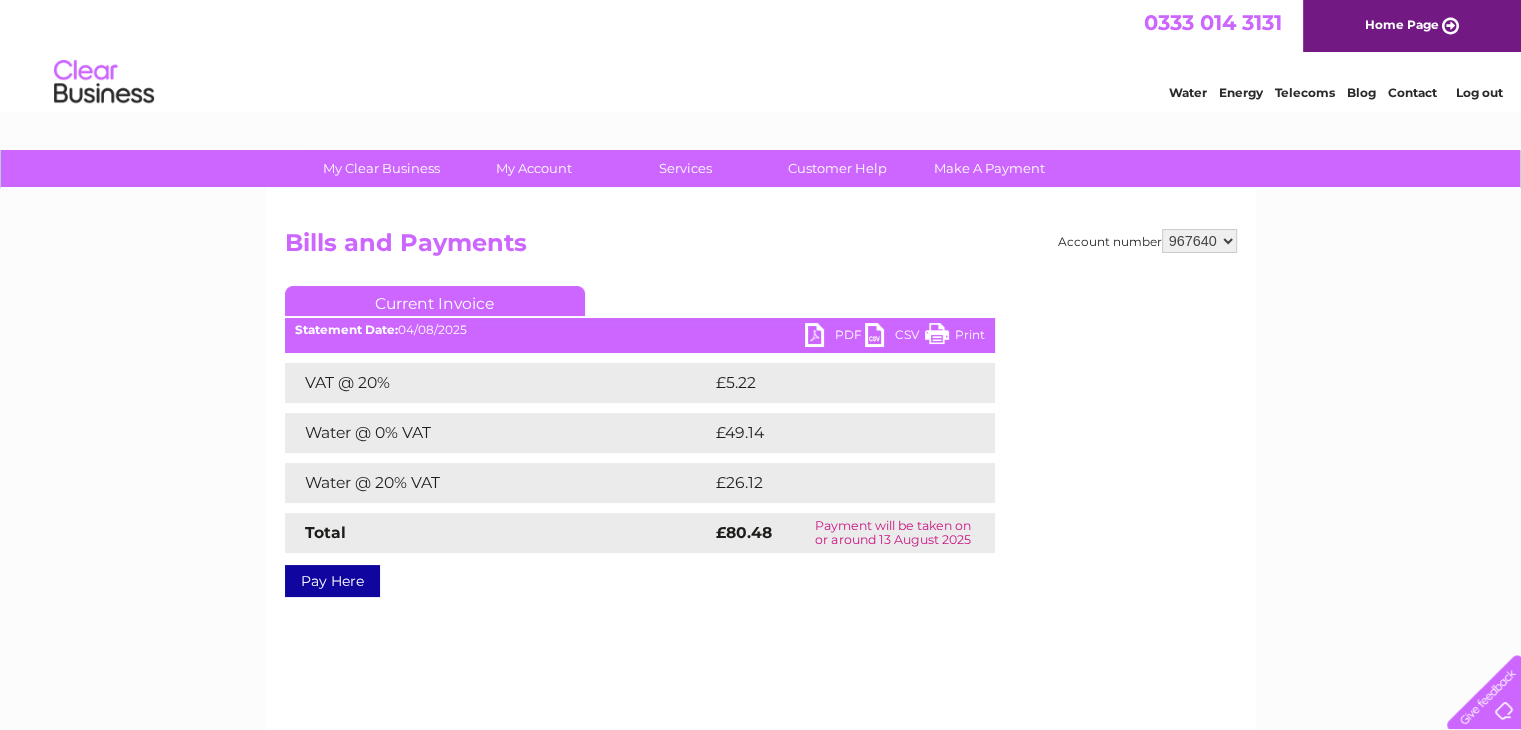 scroll, scrollTop: 0, scrollLeft: 0, axis: both 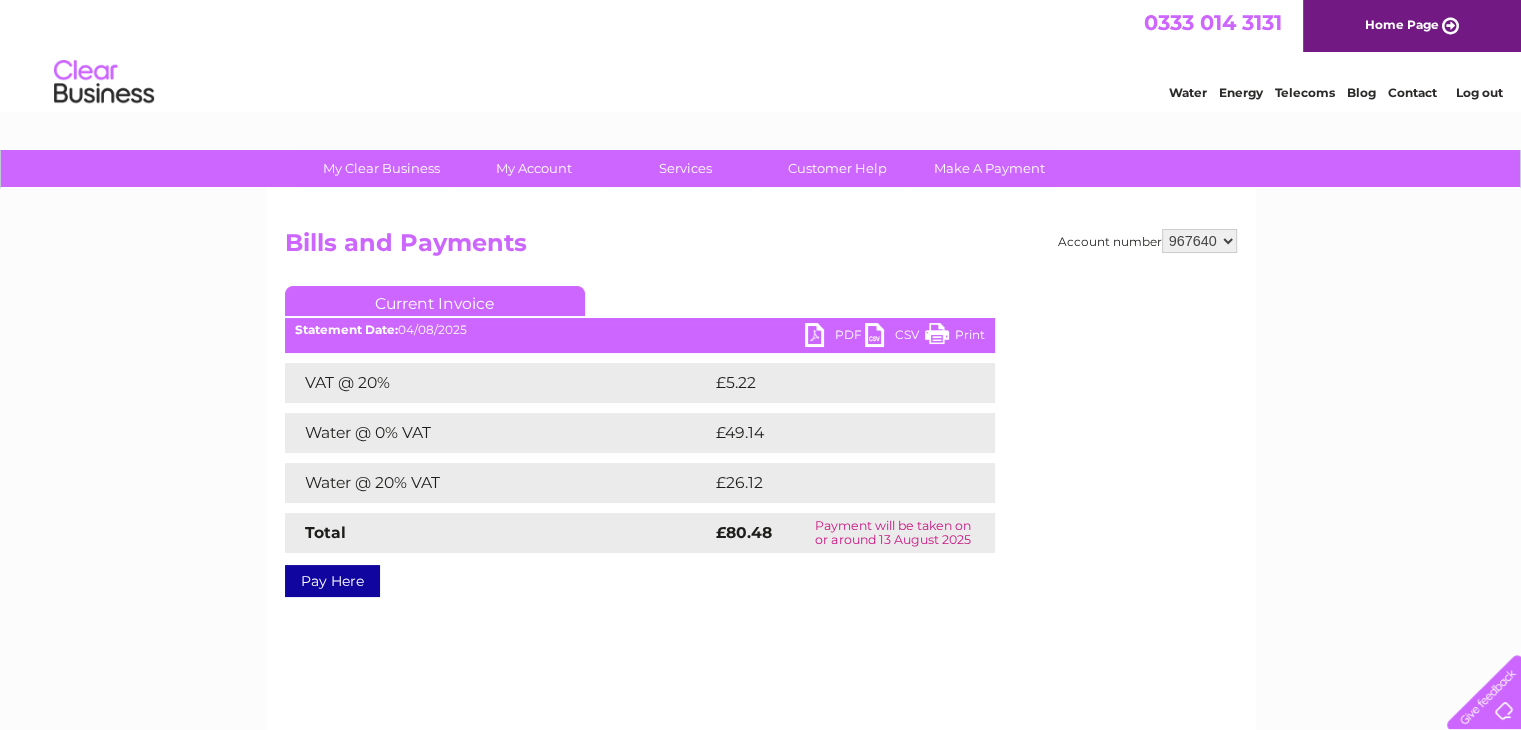click on "PDF" at bounding box center [835, 337] 